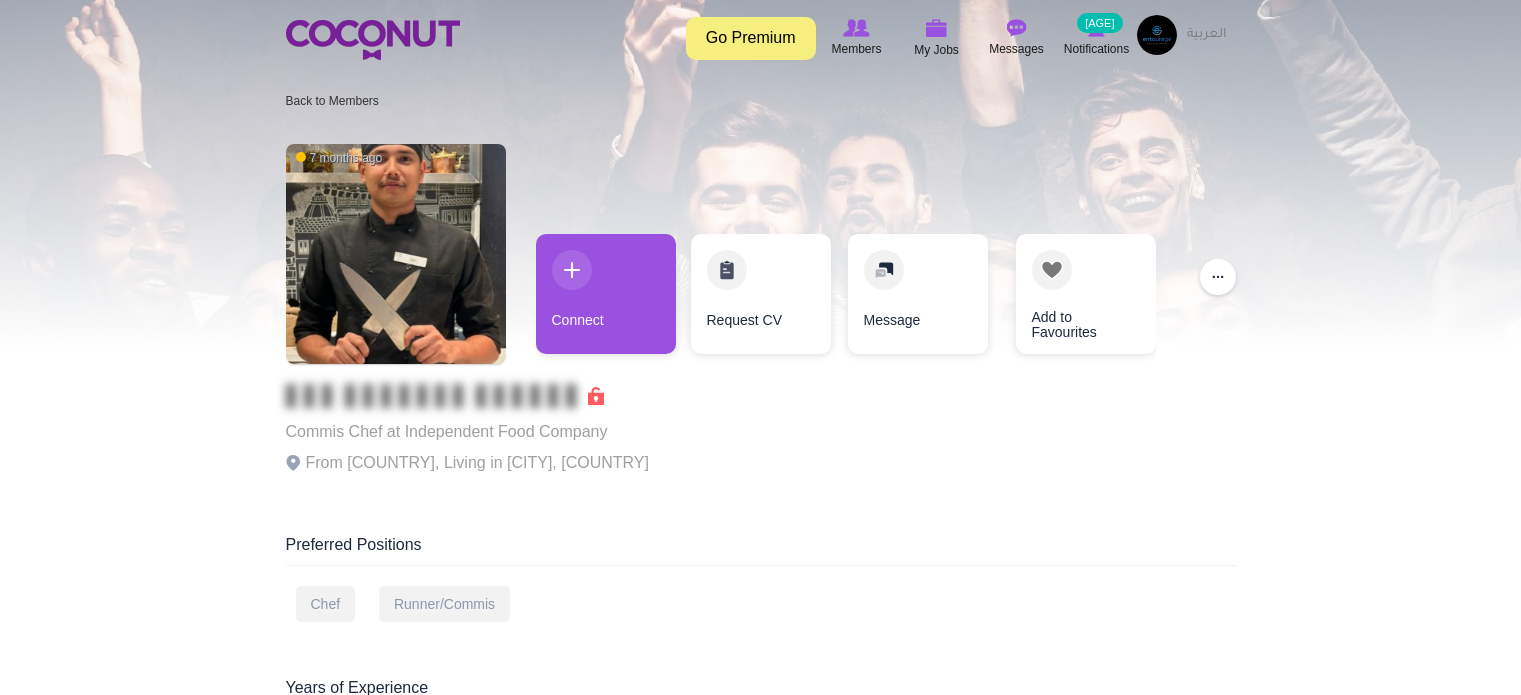 scroll, scrollTop: 0, scrollLeft: 0, axis: both 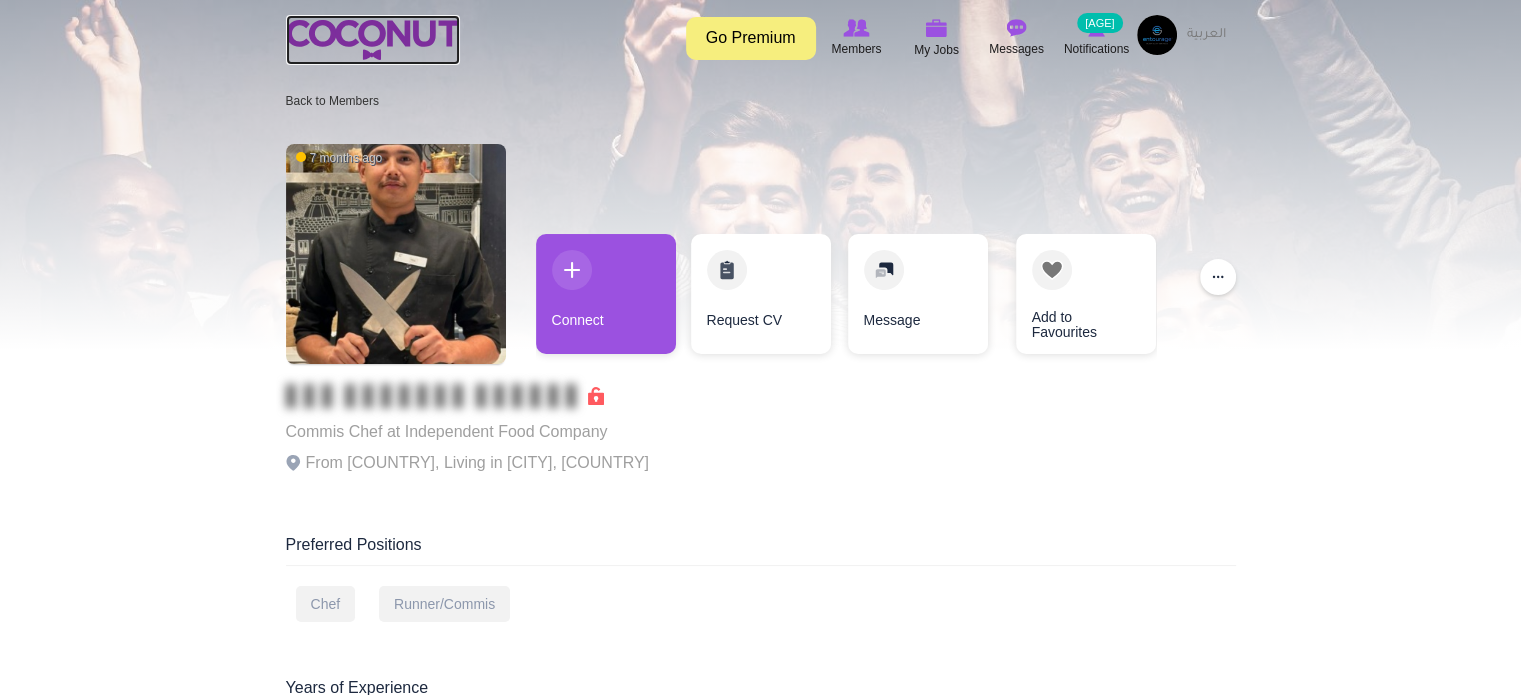 click at bounding box center (373, 40) 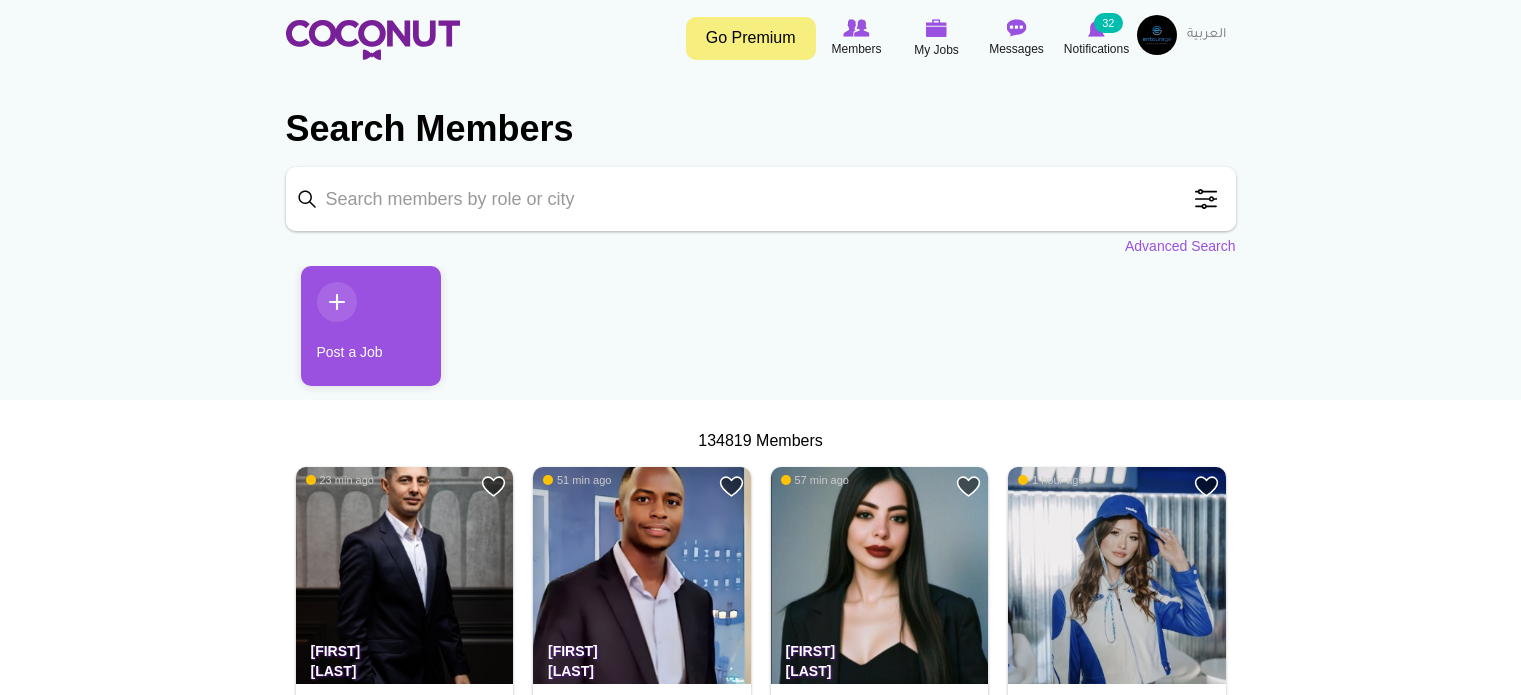 scroll, scrollTop: 0, scrollLeft: 0, axis: both 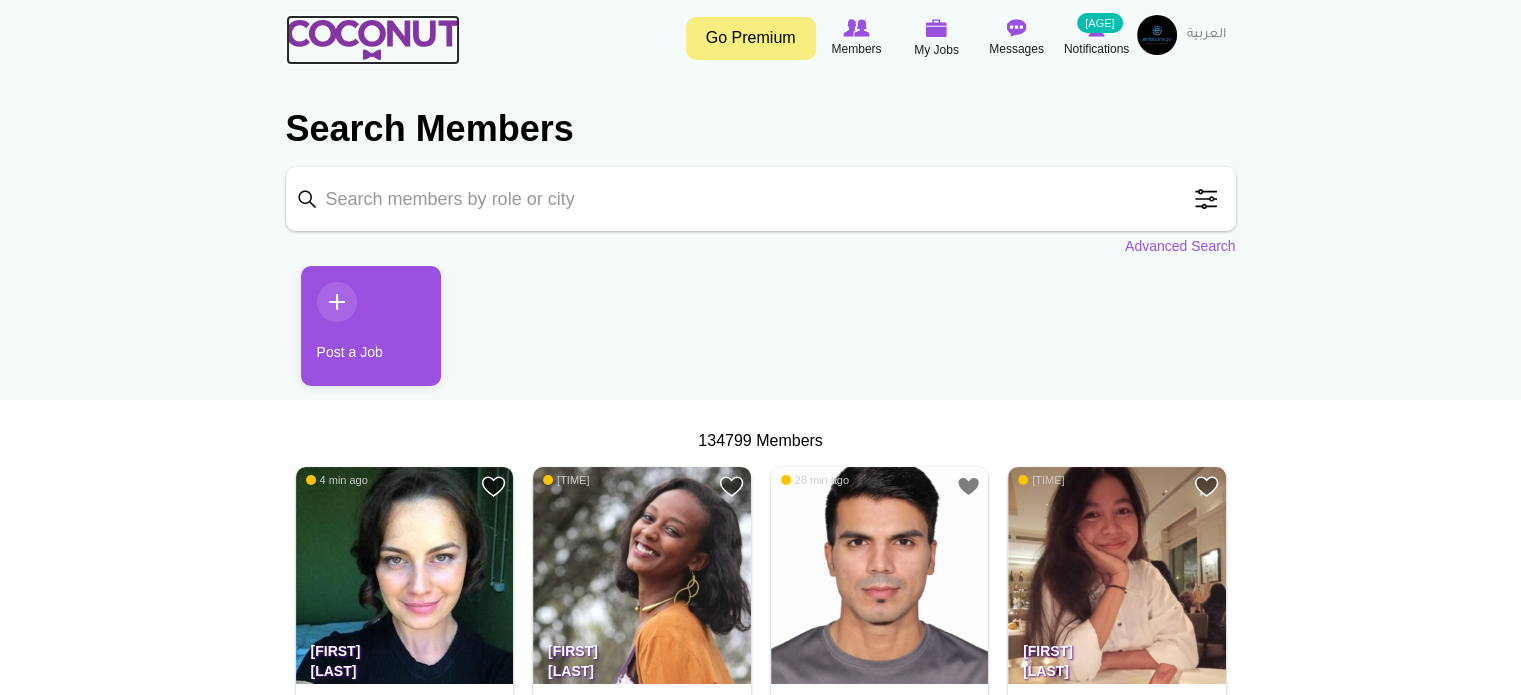 click at bounding box center (373, 40) 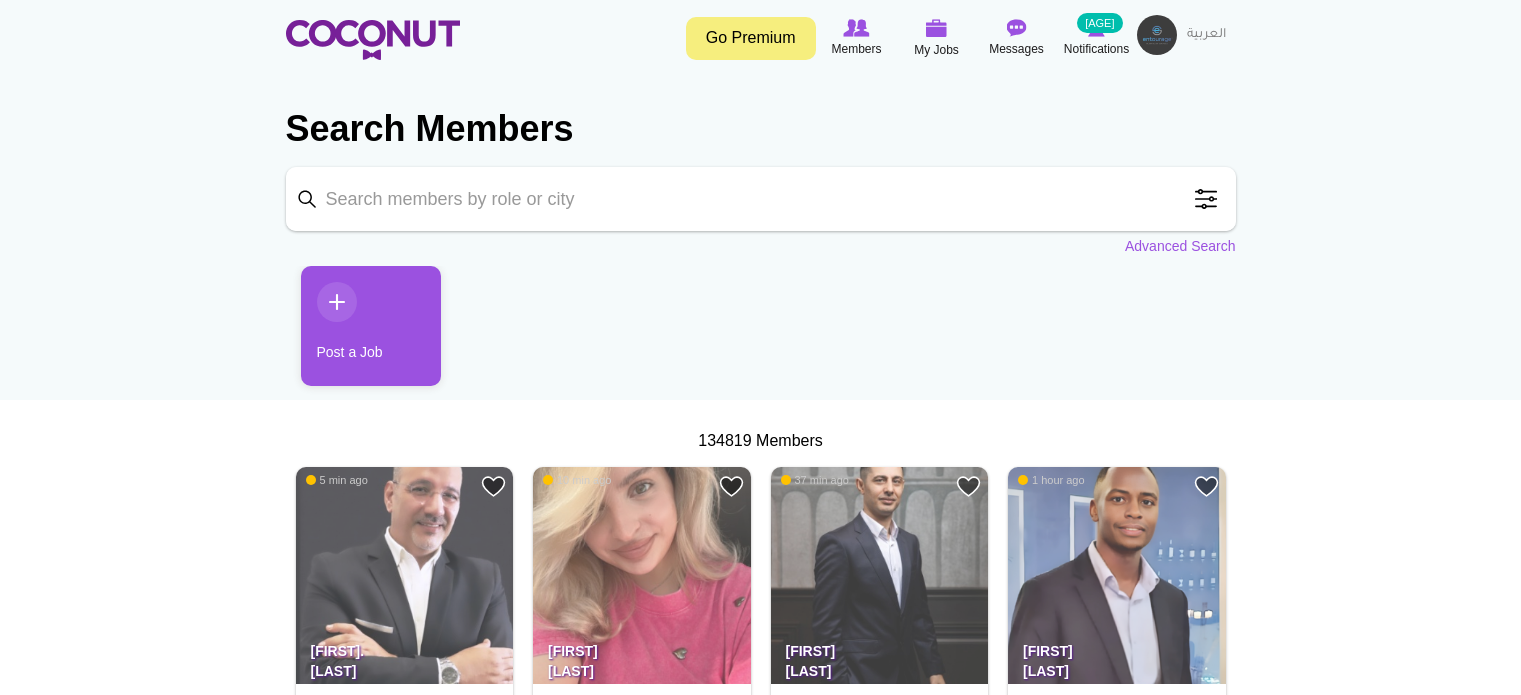 scroll, scrollTop: 0, scrollLeft: 0, axis: both 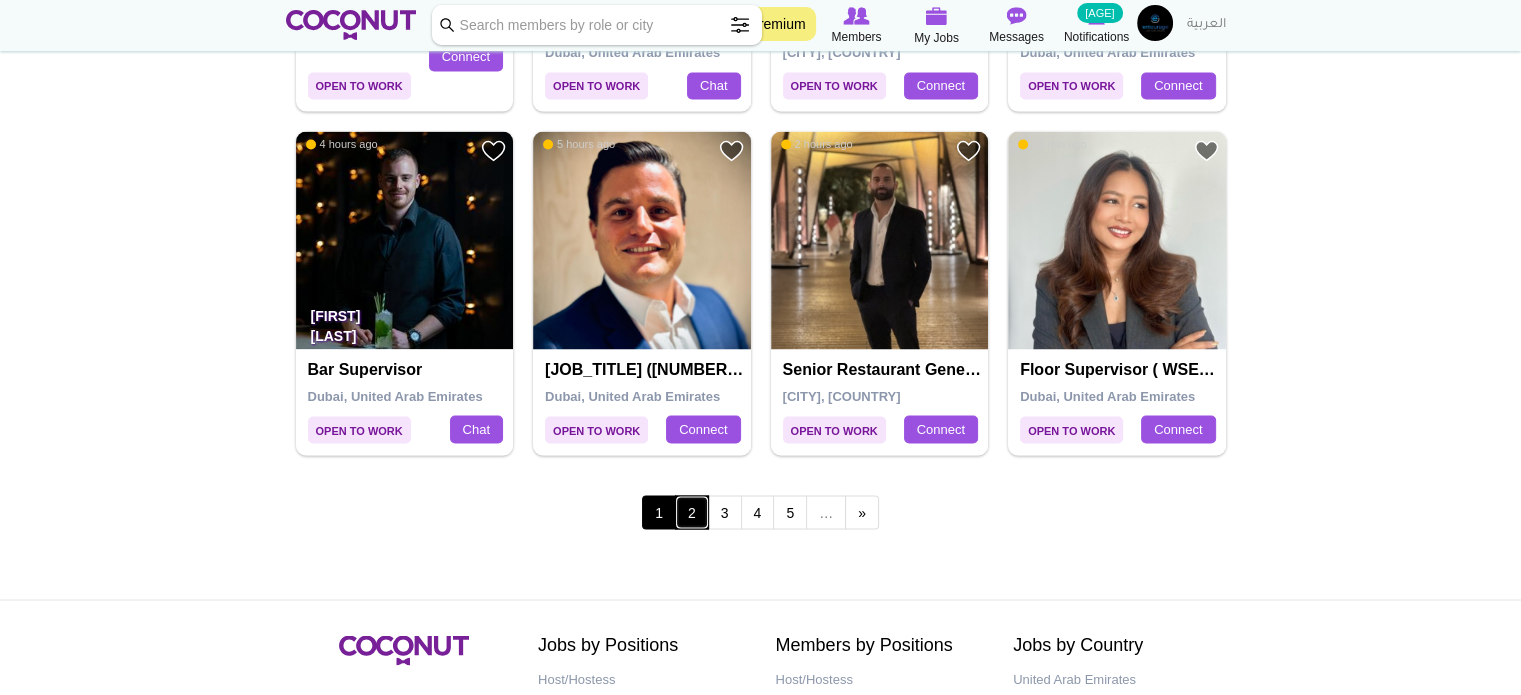 click on "2" at bounding box center [692, 512] 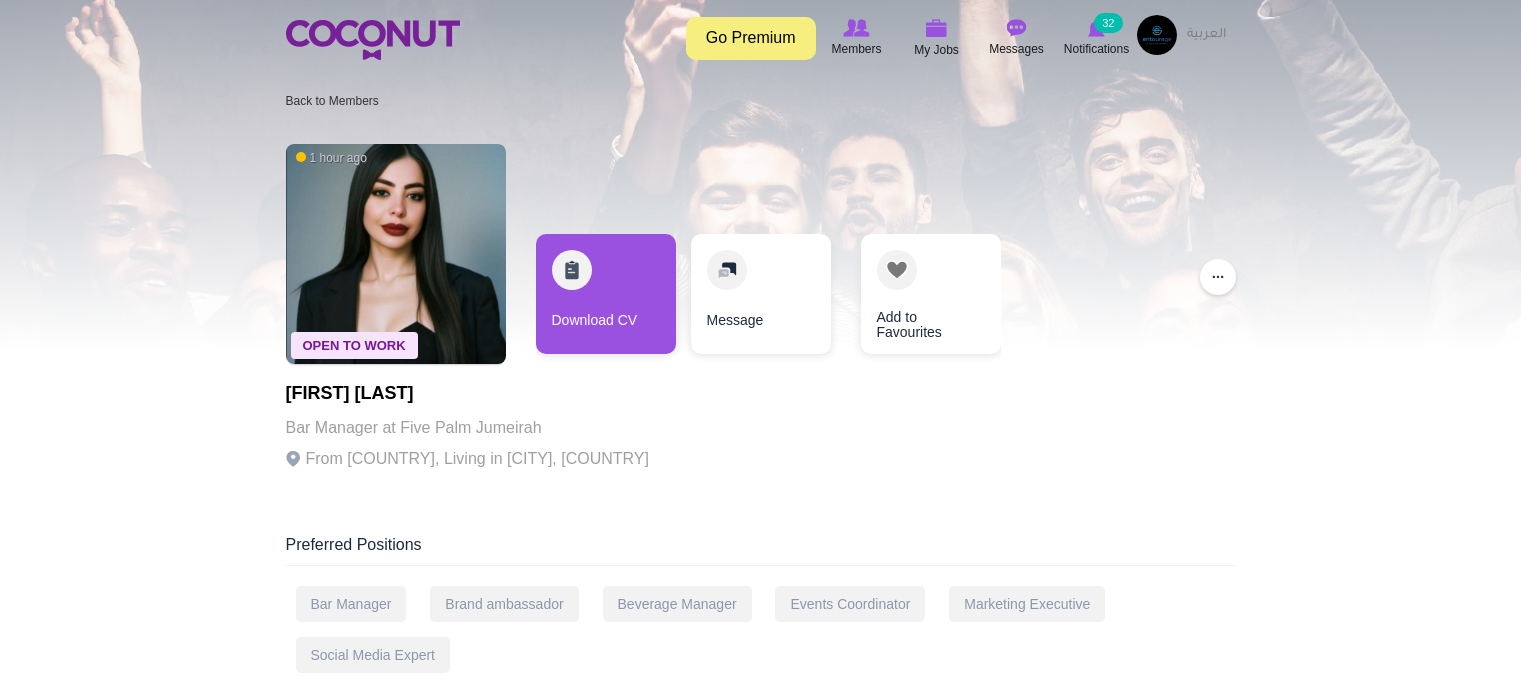 scroll, scrollTop: 0, scrollLeft: 0, axis: both 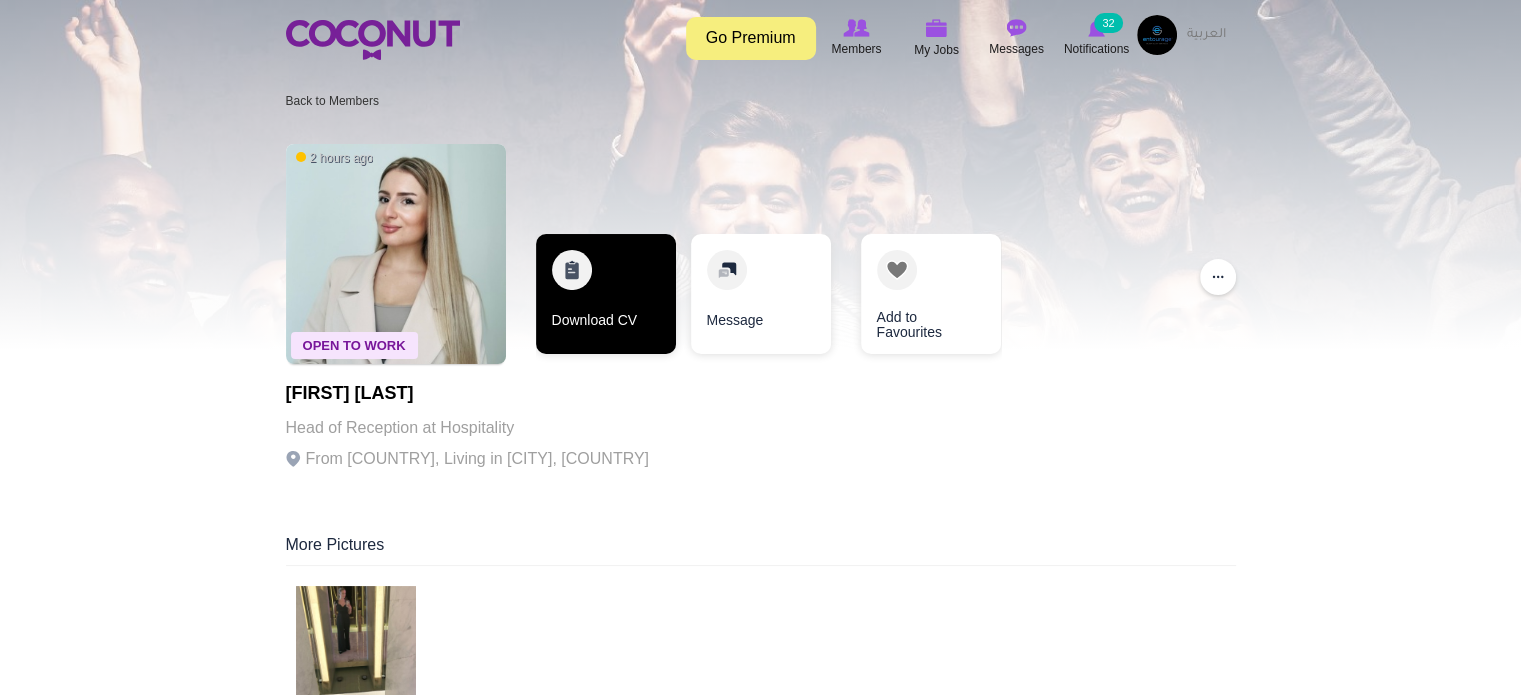 click on "Download CV" at bounding box center (606, 294) 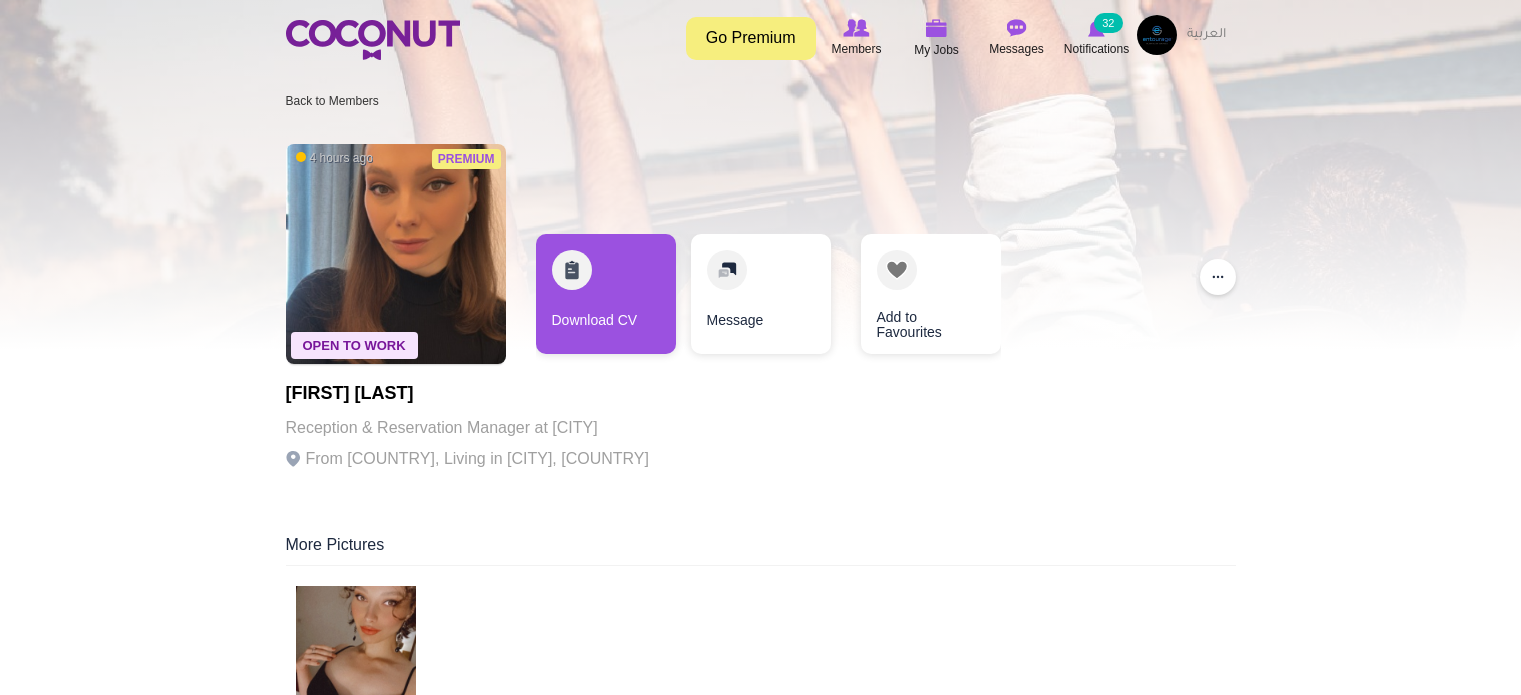 scroll, scrollTop: 0, scrollLeft: 0, axis: both 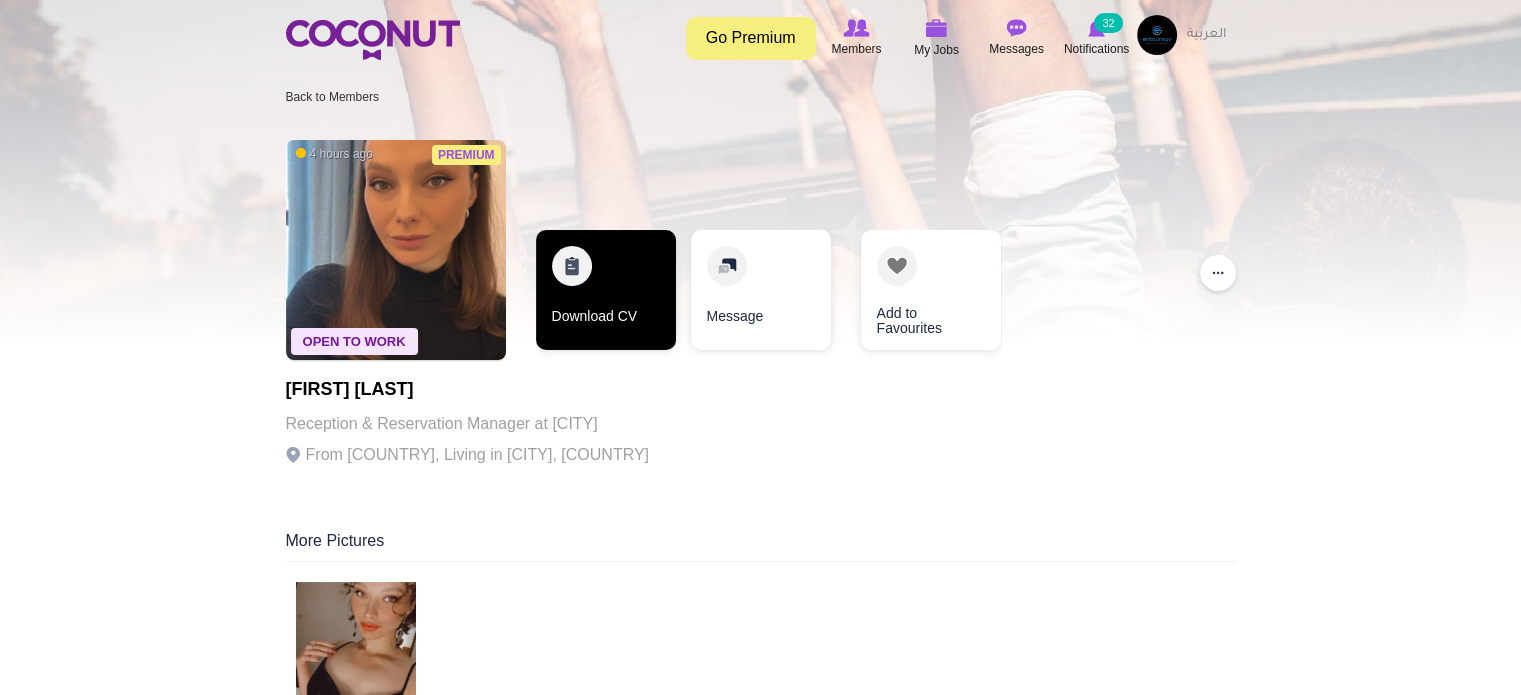 click on "Download CV" at bounding box center (606, 290) 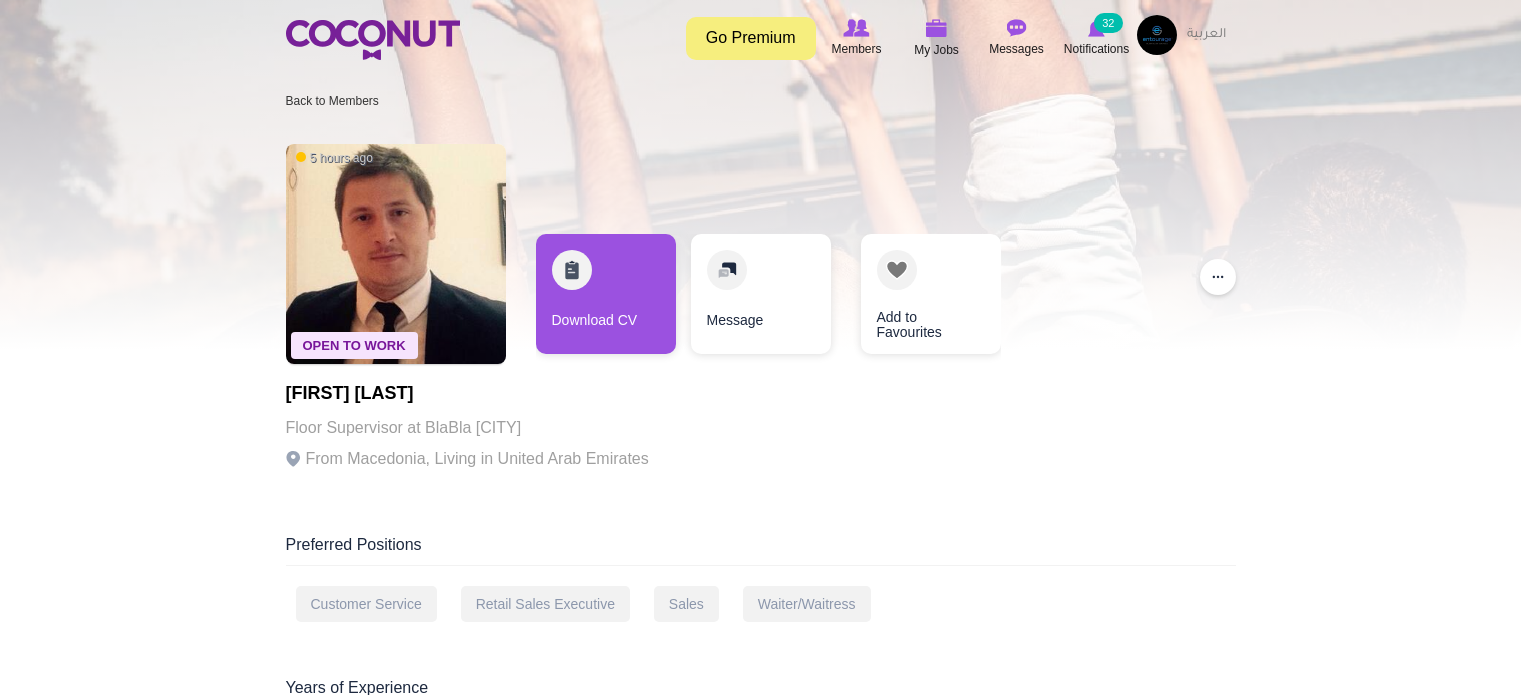 scroll, scrollTop: 0, scrollLeft: 0, axis: both 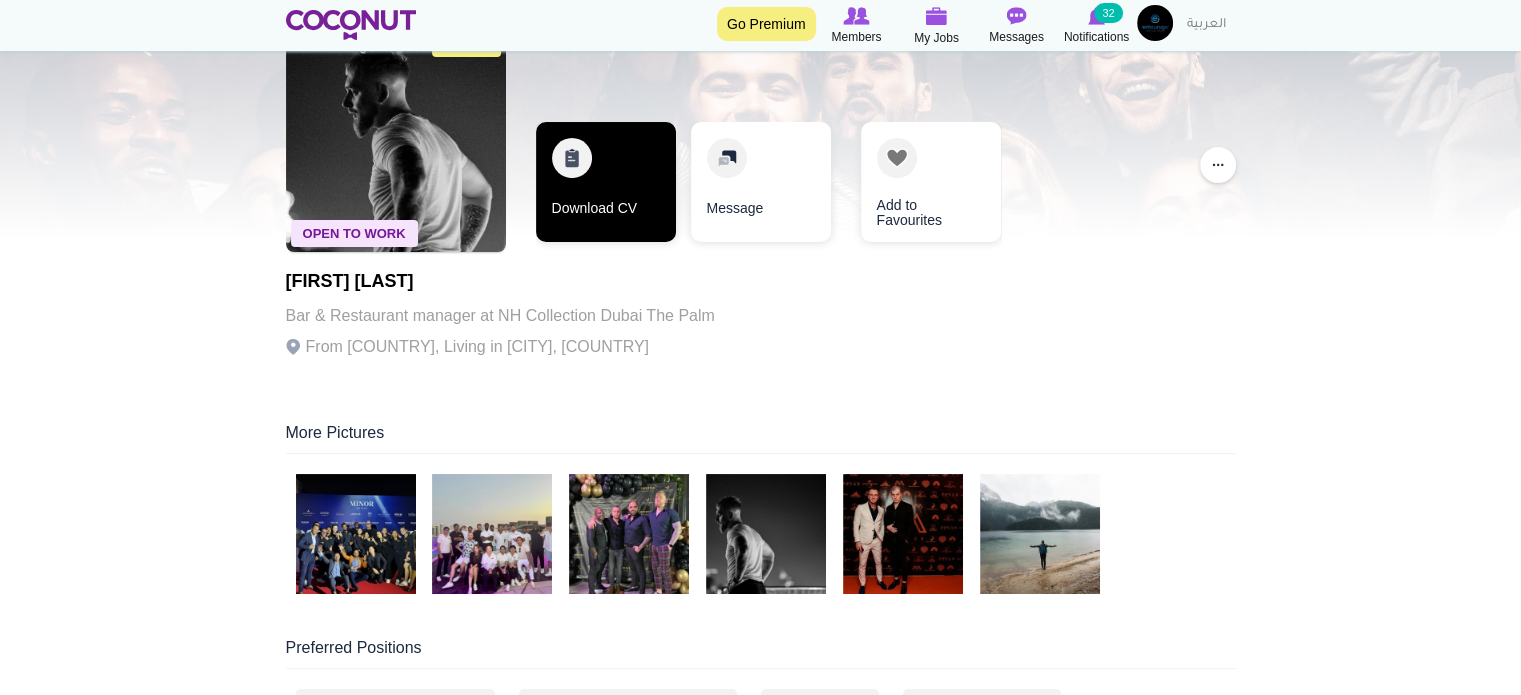 click on "Download CV" at bounding box center (606, 182) 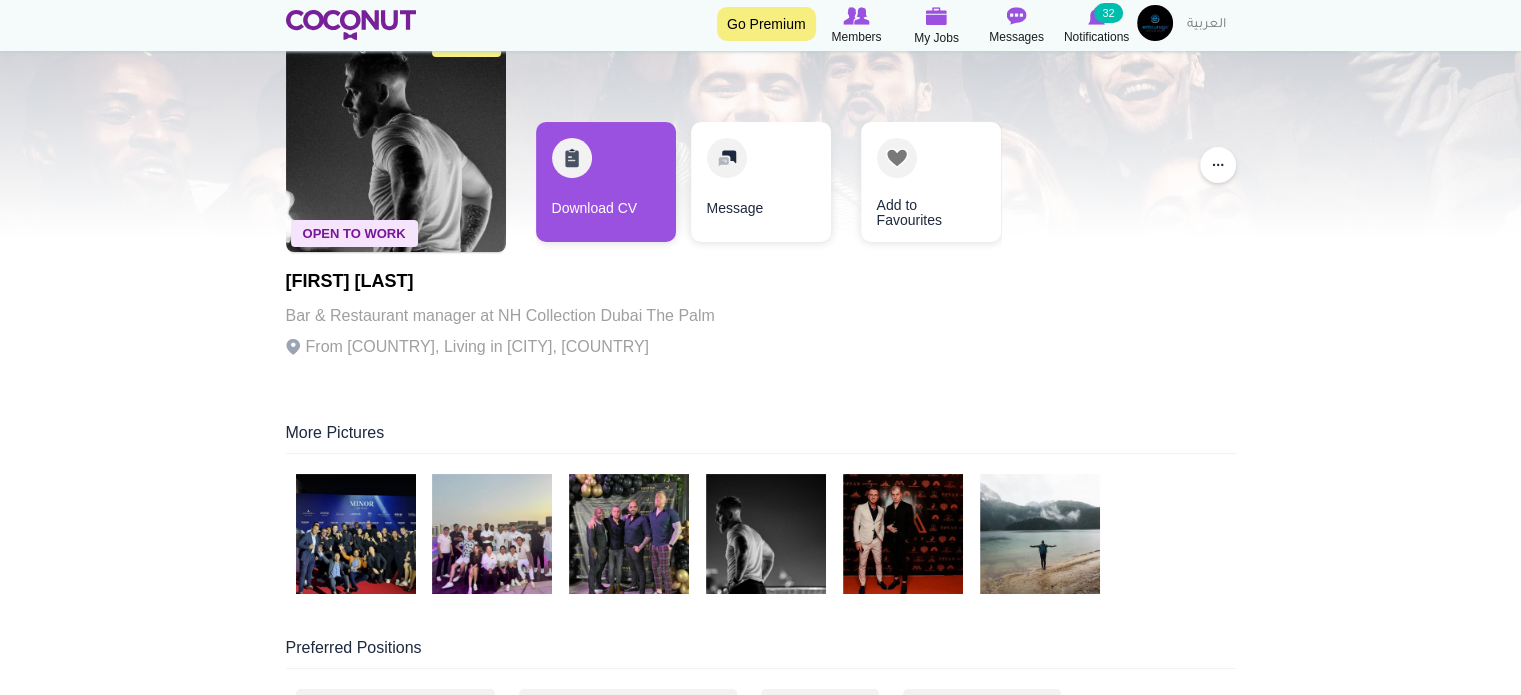 scroll, scrollTop: 224, scrollLeft: 0, axis: vertical 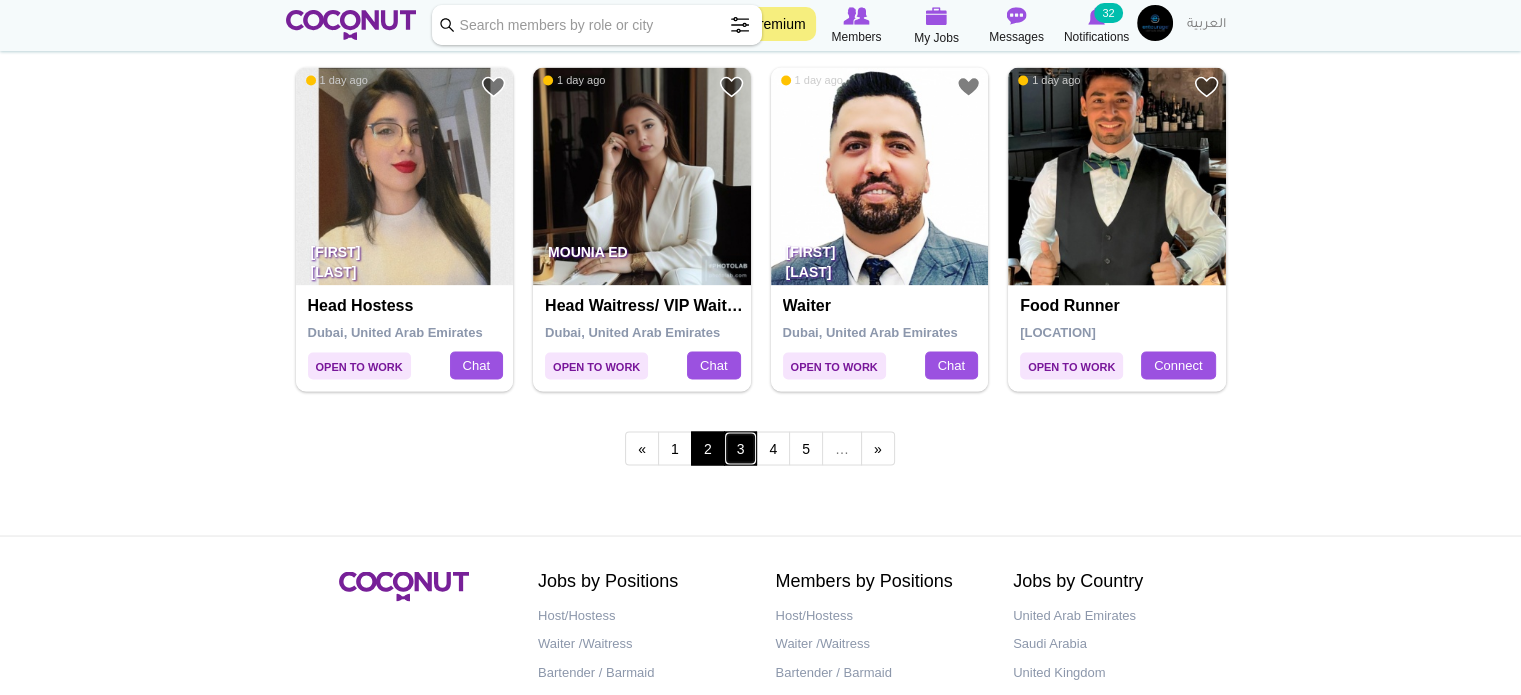 click on "3" at bounding box center [741, 448] 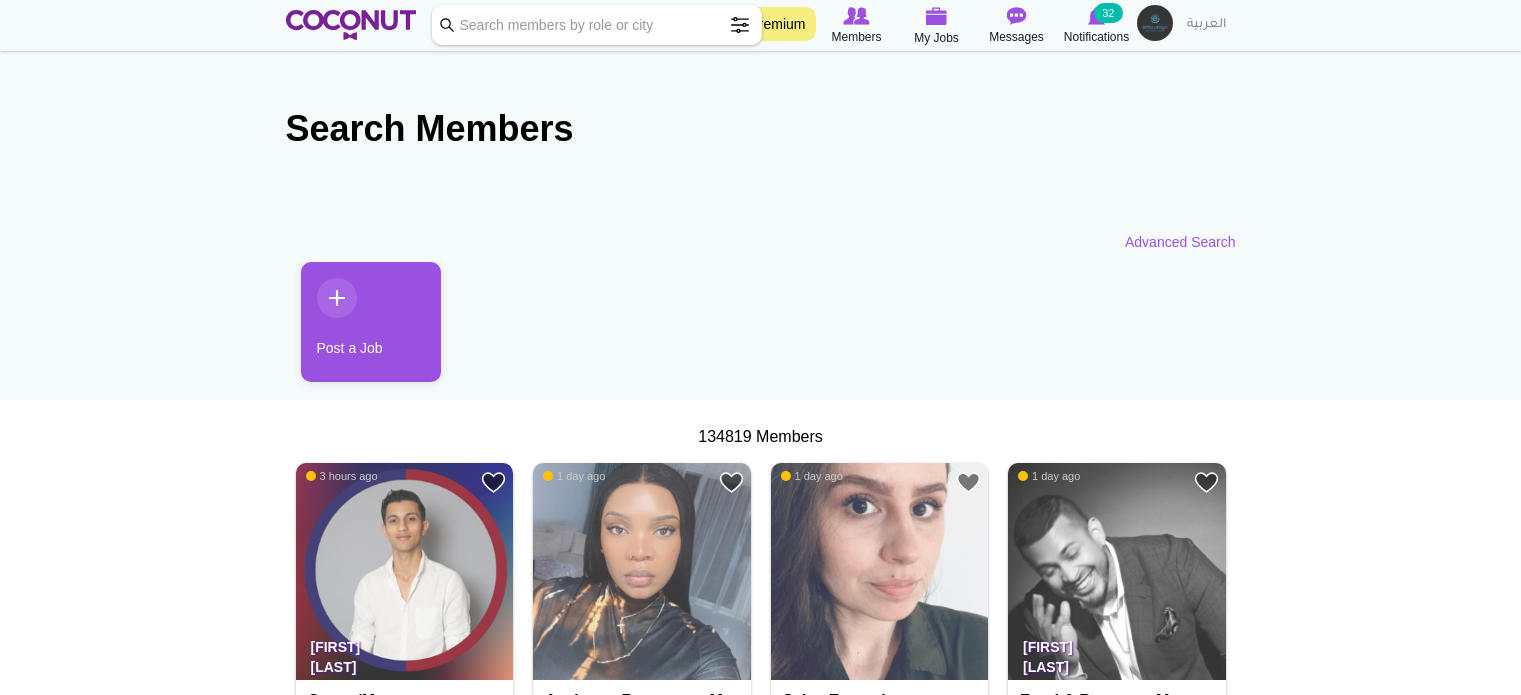 scroll, scrollTop: 79, scrollLeft: 0, axis: vertical 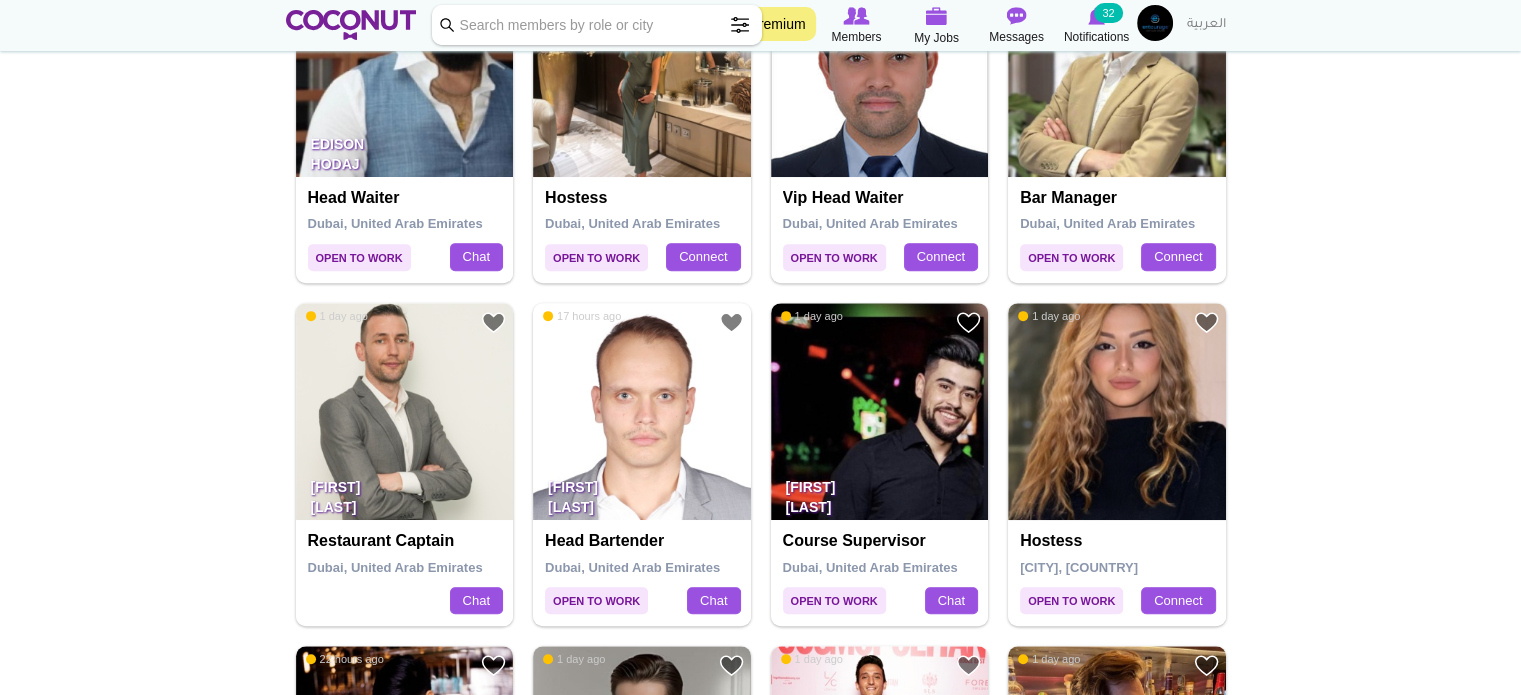 click on "Toggle navigation
Go Premium
Members
My Jobs
Post a Job
Messages
Notifications
32
My Jobs" at bounding box center [760, 1324] 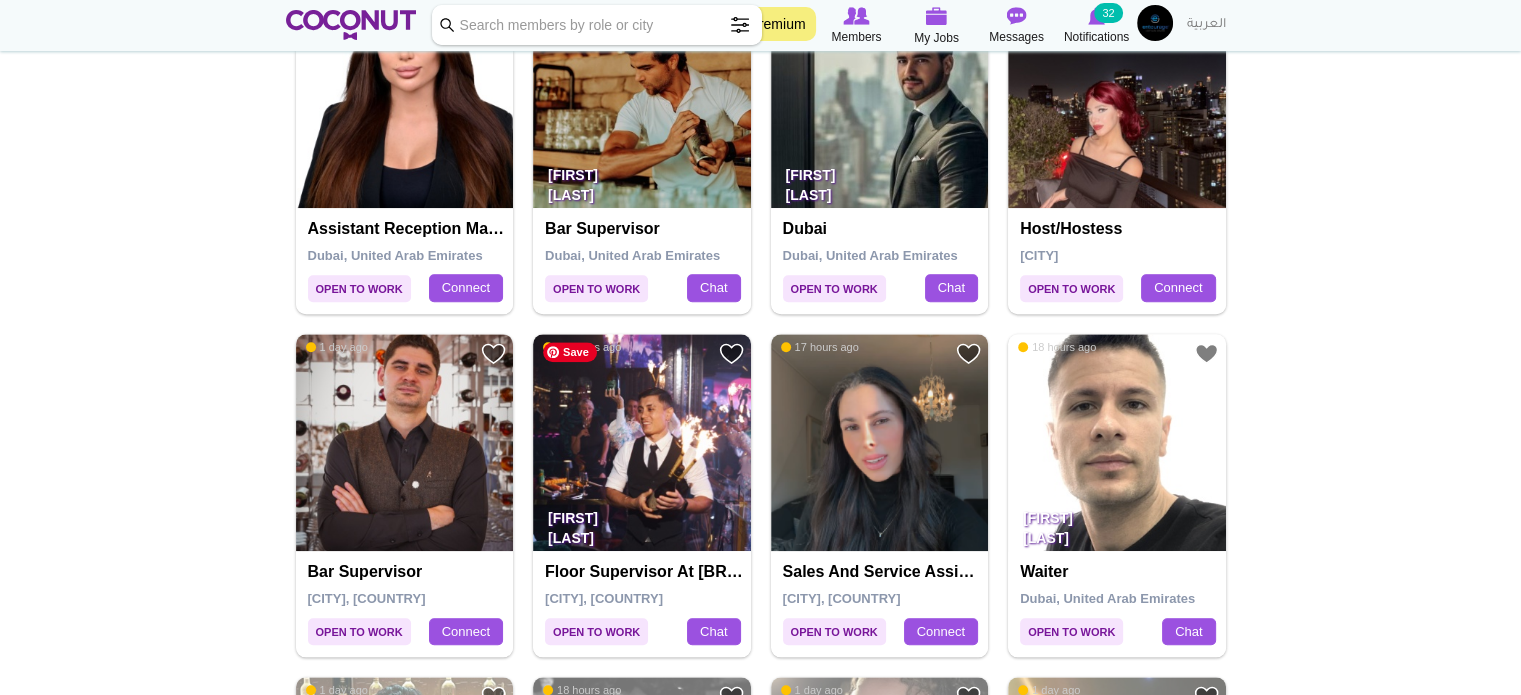 scroll, scrollTop: 2023, scrollLeft: 0, axis: vertical 